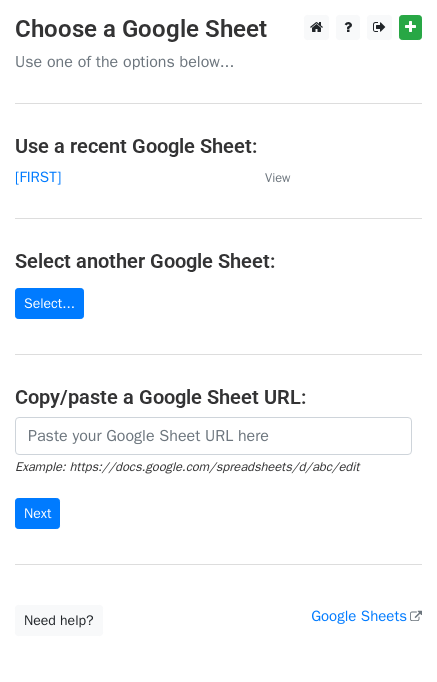 scroll, scrollTop: 0, scrollLeft: 0, axis: both 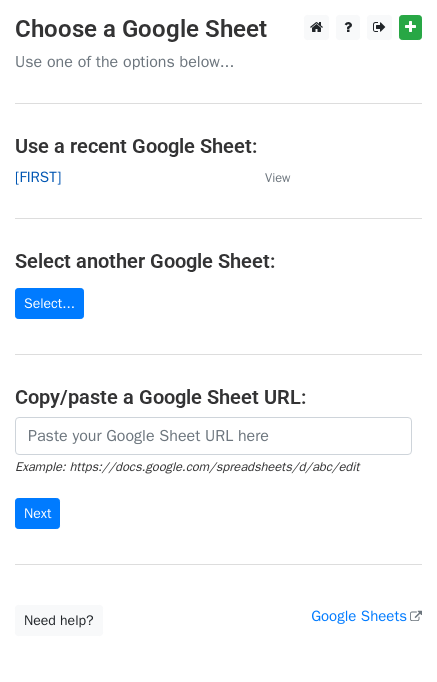 click on "Jim" at bounding box center (38, 177) 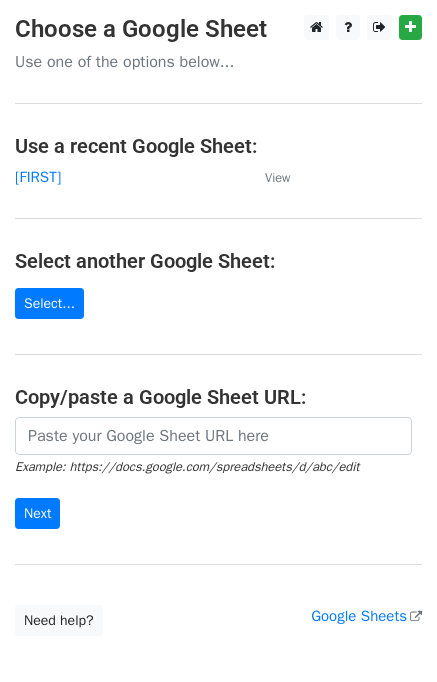 scroll, scrollTop: 0, scrollLeft: 0, axis: both 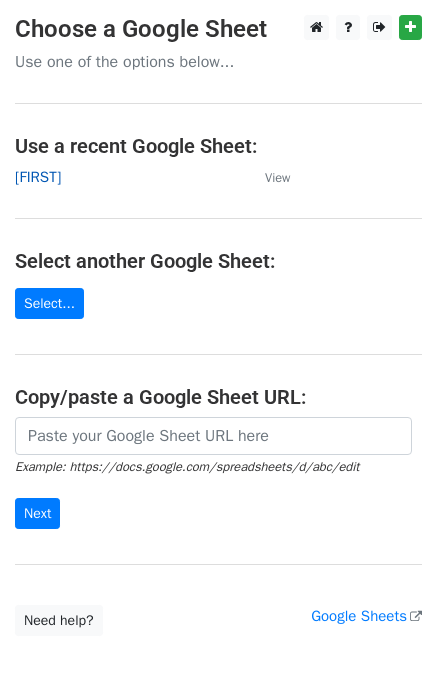 click on "Jim" at bounding box center [38, 177] 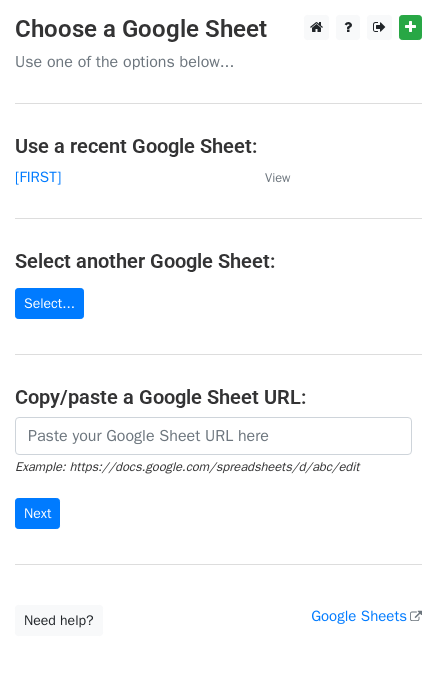 scroll, scrollTop: 0, scrollLeft: 0, axis: both 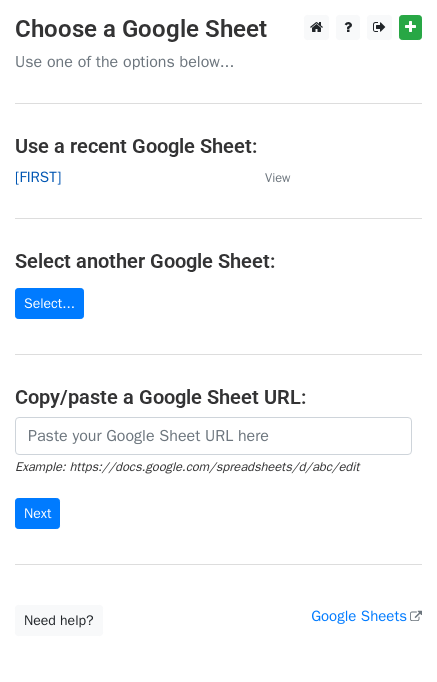click on "[FIRST]" at bounding box center (38, 177) 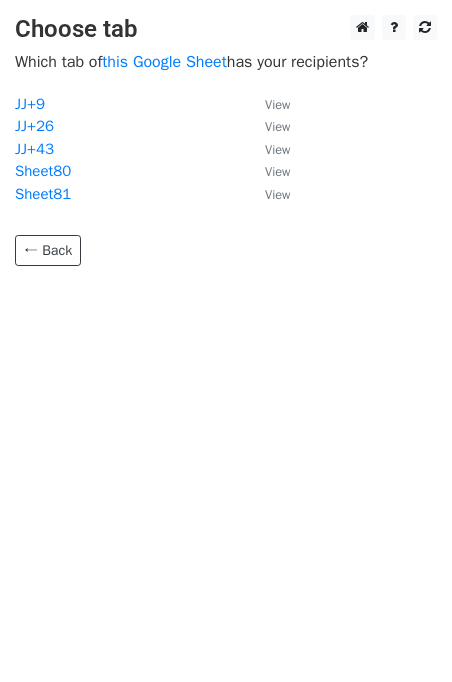 scroll, scrollTop: 0, scrollLeft: 0, axis: both 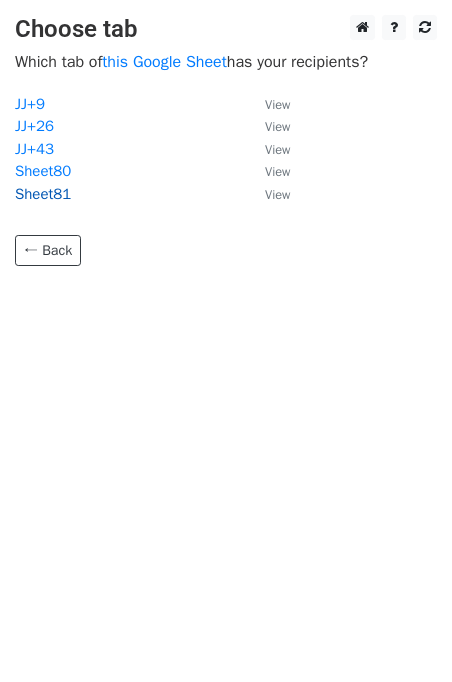 click on "Sheet81" at bounding box center (43, 194) 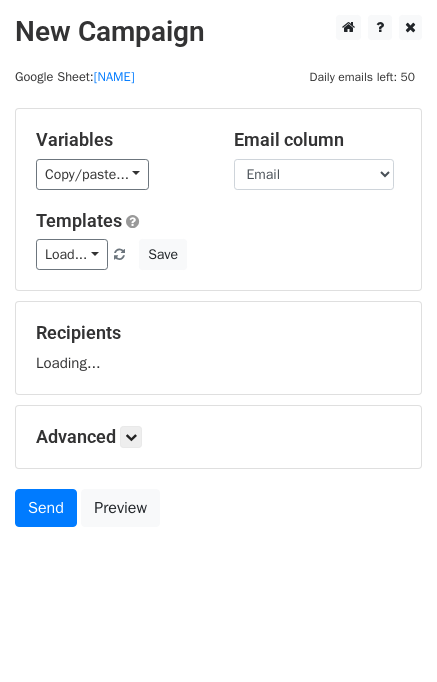 scroll, scrollTop: 0, scrollLeft: 0, axis: both 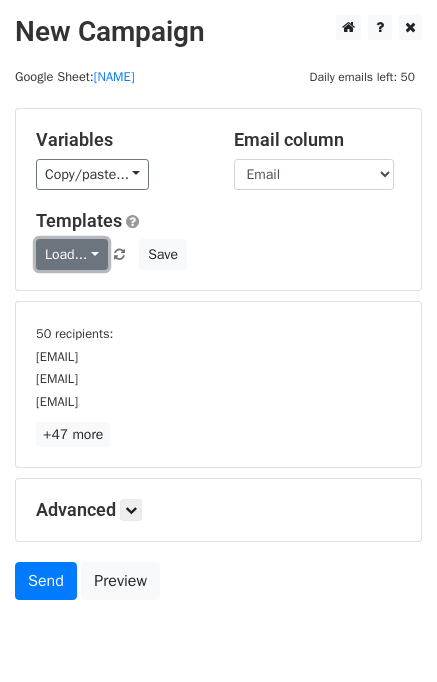 click on "Load..." at bounding box center [72, 254] 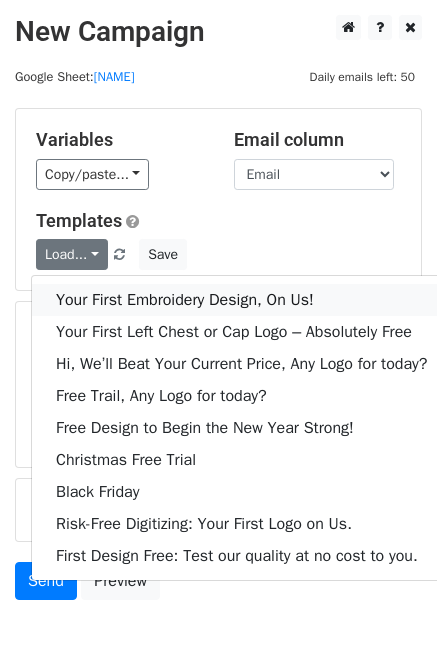 click on "Your First Embroidery Design, On Us!" at bounding box center [241, 300] 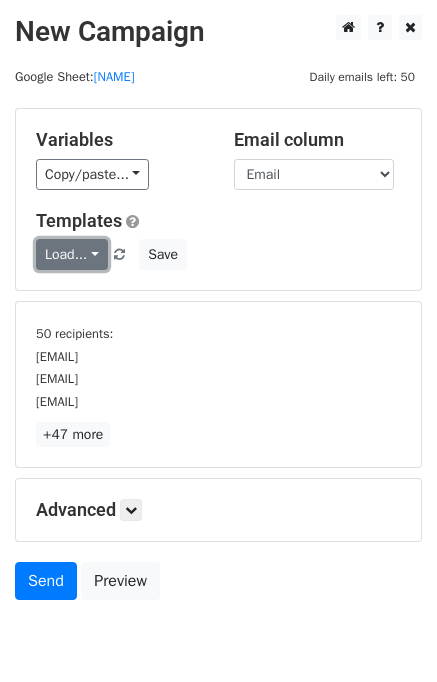 click on "Load..." at bounding box center [72, 254] 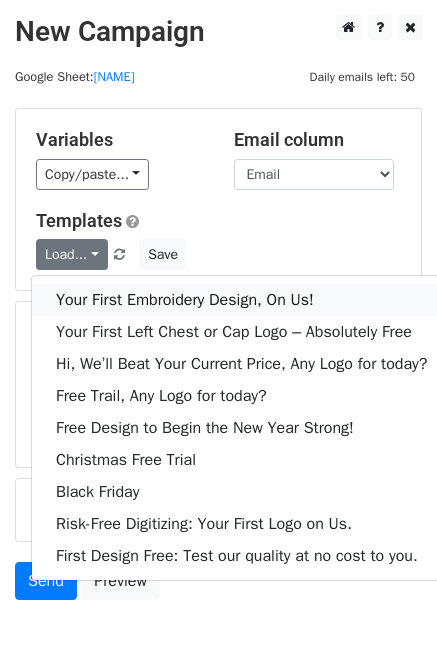 click on "Your First Embroidery Design, On Us!" at bounding box center [241, 300] 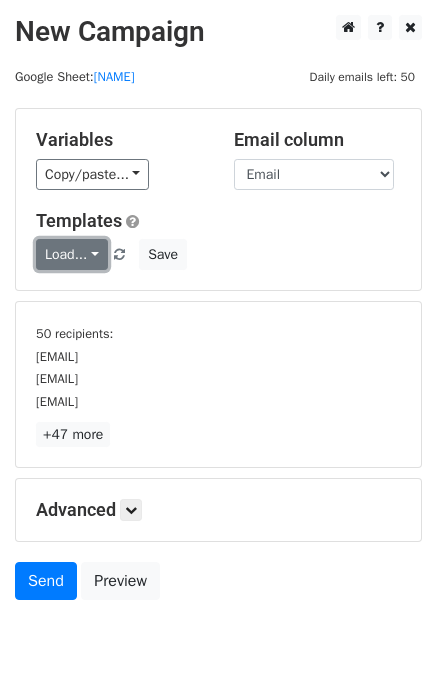 click on "Load..." at bounding box center [72, 254] 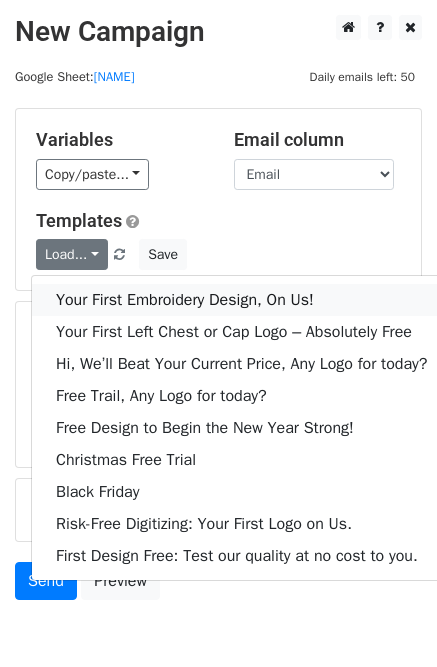 click on "Your First Embroidery Design, On Us!" at bounding box center [241, 300] 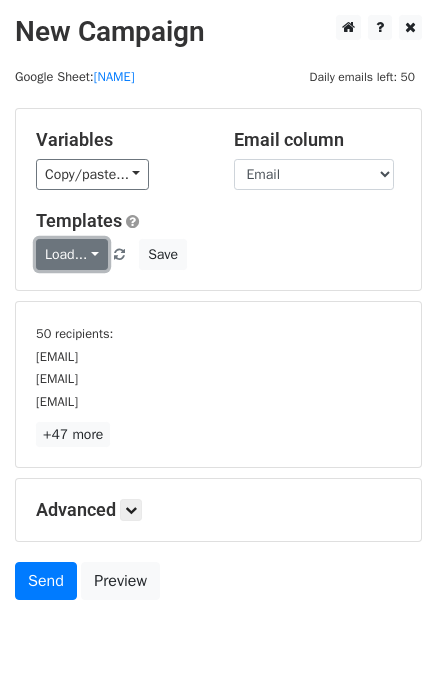 click on "Load..." at bounding box center [72, 254] 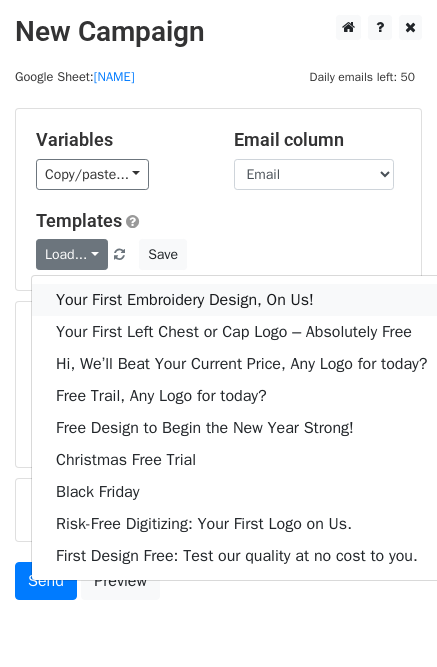 click on "Your First Embroidery Design, On Us!" at bounding box center [241, 300] 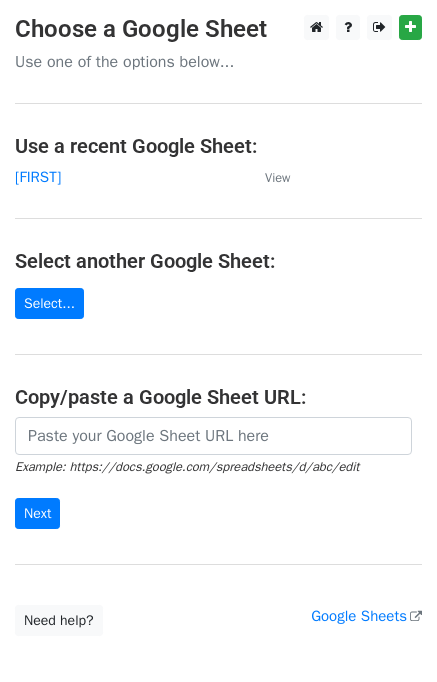 scroll, scrollTop: 0, scrollLeft: 0, axis: both 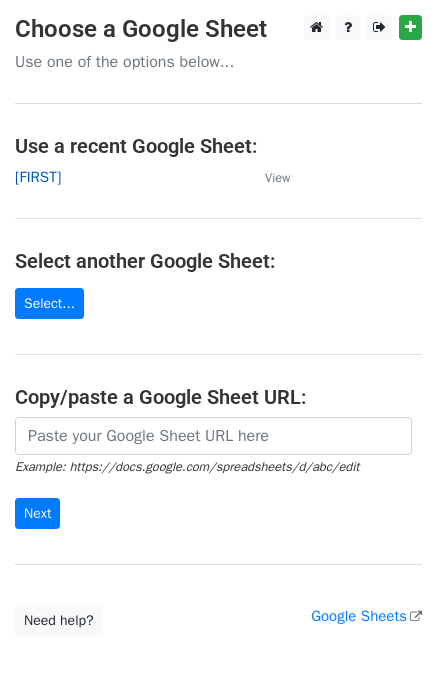 click on "[NAME]" at bounding box center [38, 177] 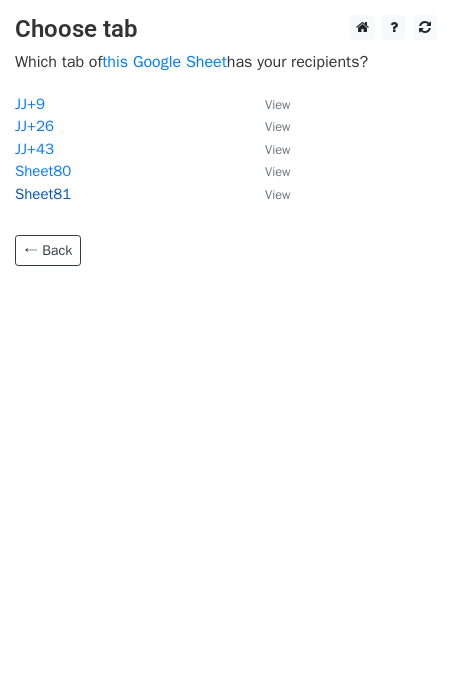 scroll, scrollTop: 0, scrollLeft: 0, axis: both 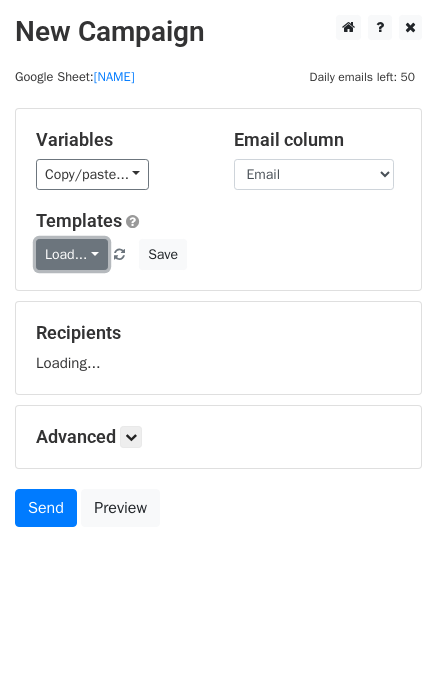 click on "Load..." at bounding box center [72, 254] 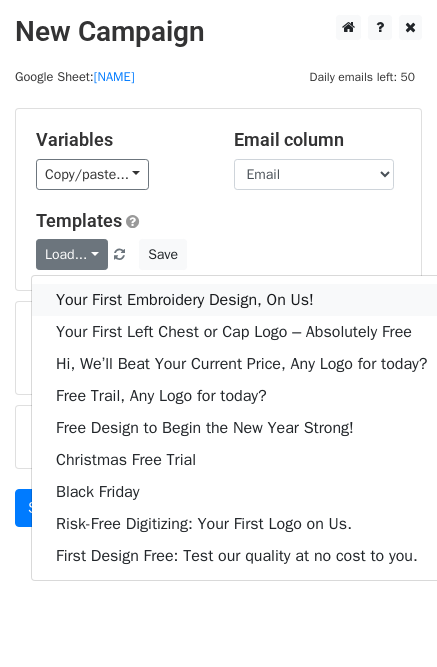 click on "Your First Embroidery Design, On Us!" at bounding box center [241, 300] 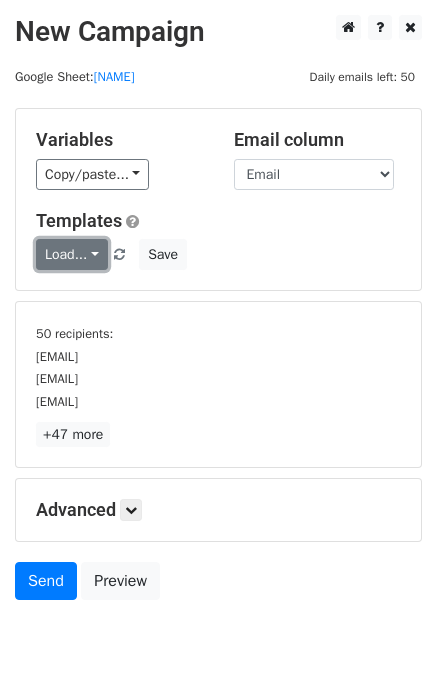 click on "Load..." at bounding box center [72, 254] 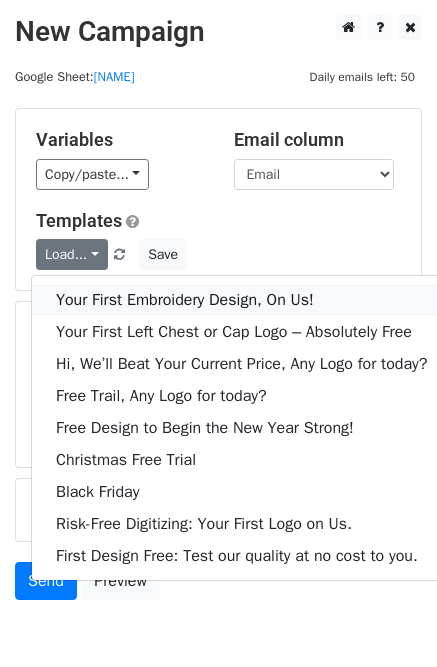 click on "Your First Embroidery Design, On Us!" at bounding box center (241, 300) 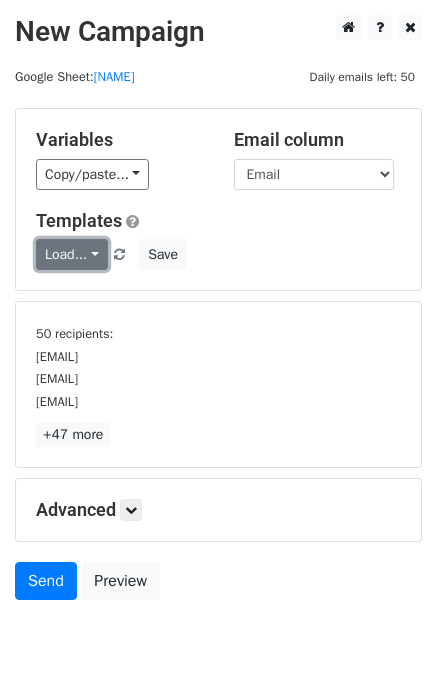 click on "Load..." at bounding box center [72, 254] 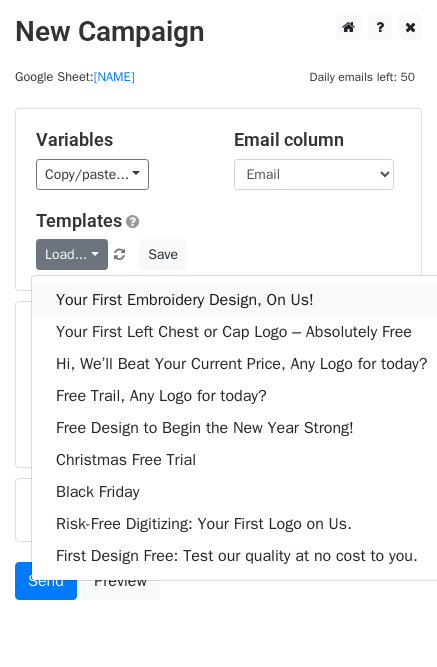 click on "Your First Embroidery Design, On Us!" at bounding box center [241, 300] 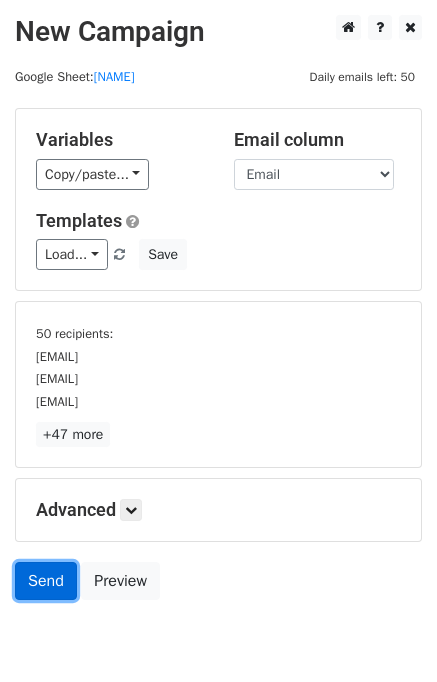 click on "Send" at bounding box center (46, 581) 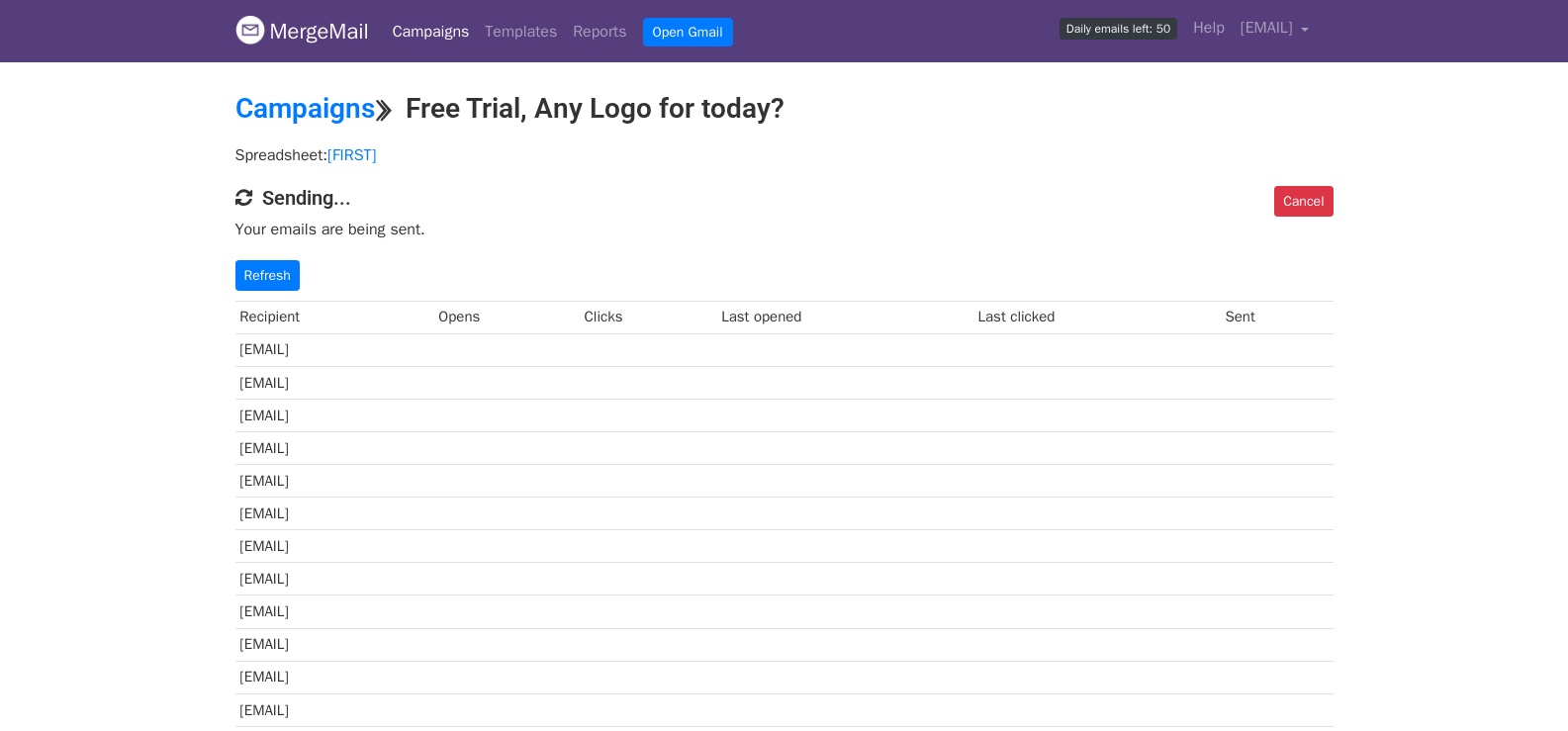 scroll, scrollTop: 0, scrollLeft: 0, axis: both 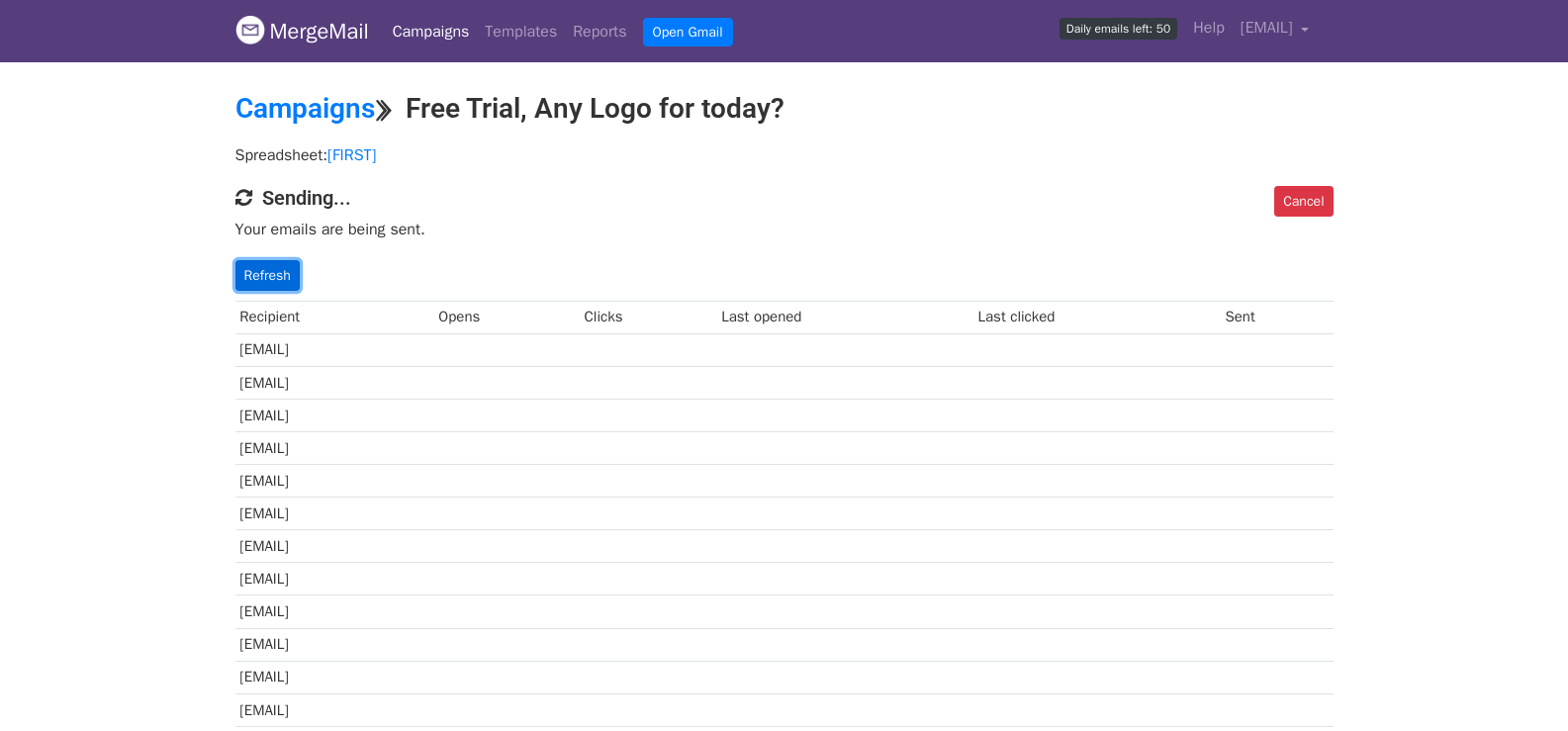 click on "Refresh" at bounding box center (267, 275) 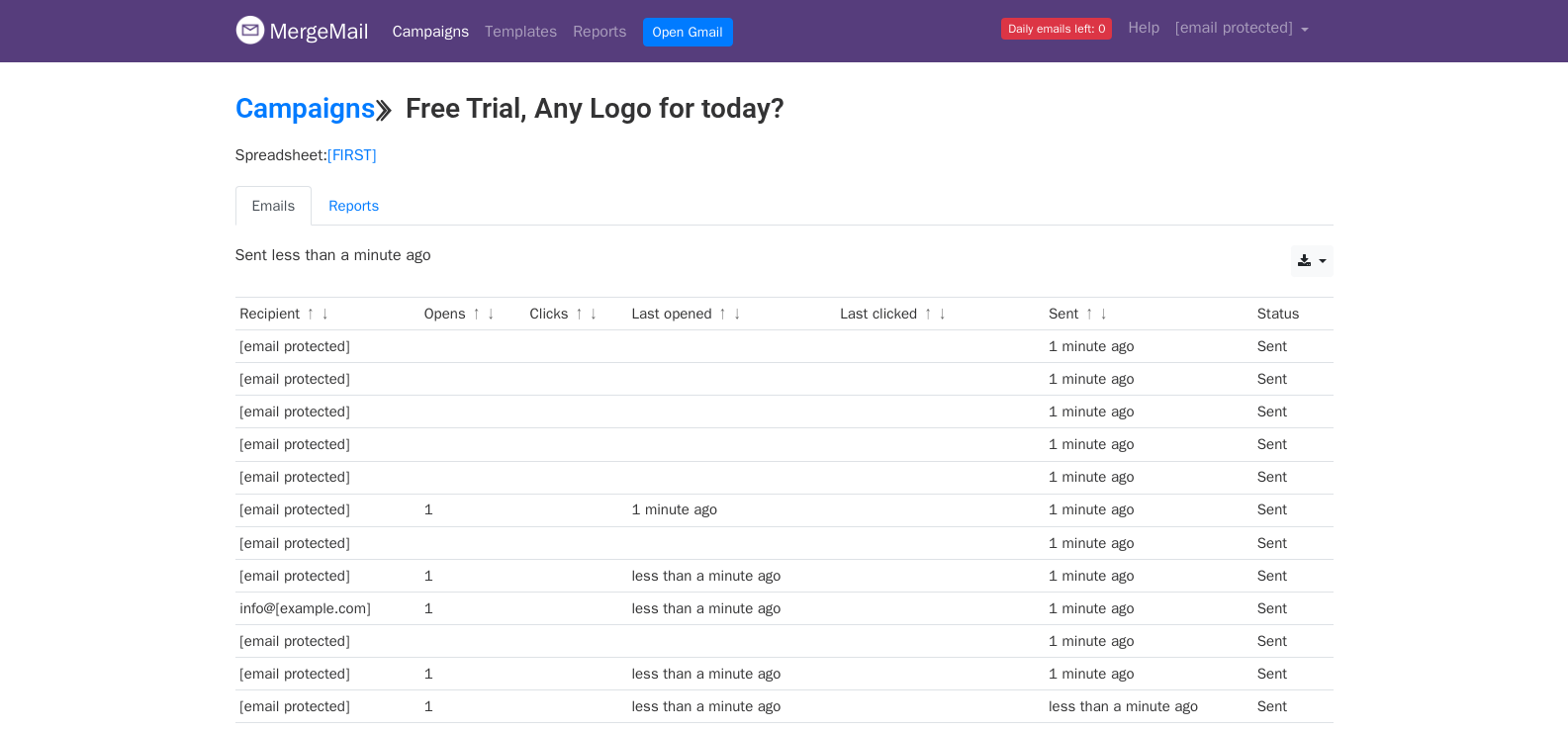 scroll, scrollTop: 1085, scrollLeft: 0, axis: vertical 